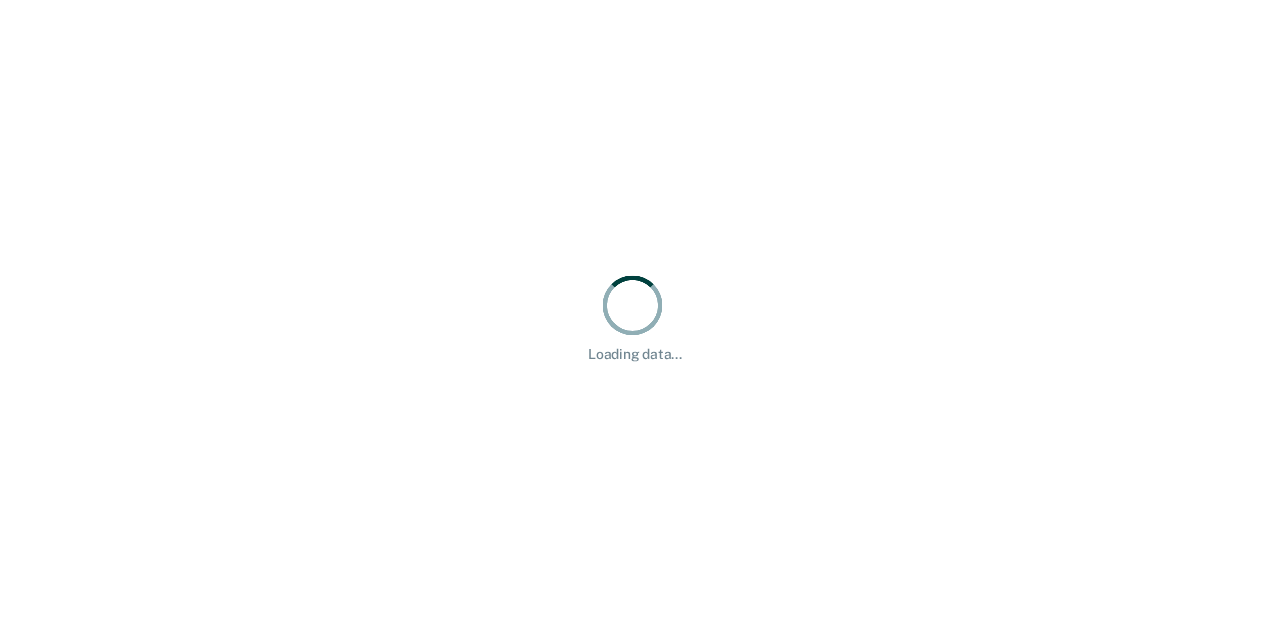 scroll, scrollTop: 0, scrollLeft: 0, axis: both 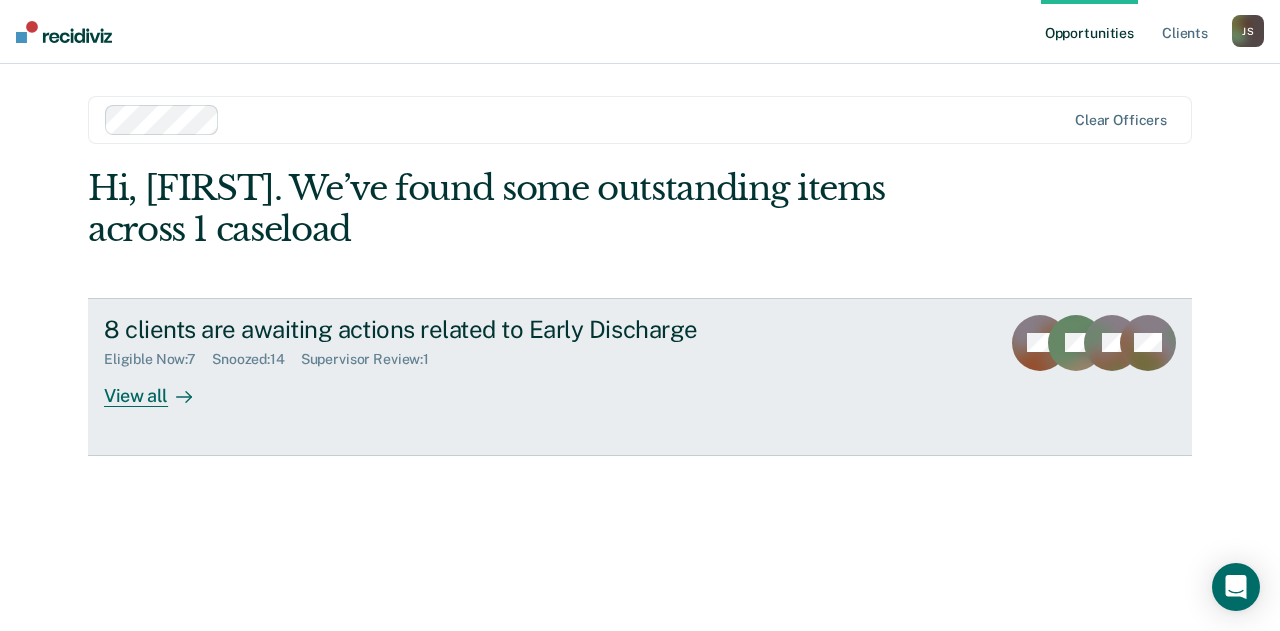 click on "View all" at bounding box center [160, 387] 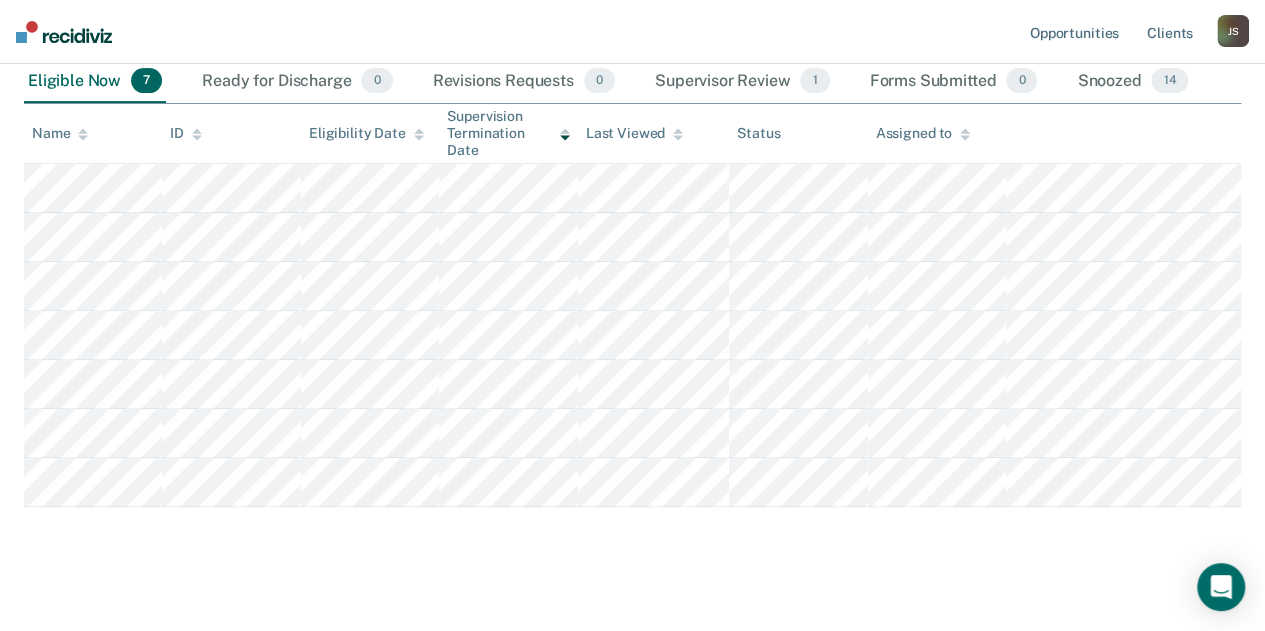 scroll, scrollTop: 227, scrollLeft: 0, axis: vertical 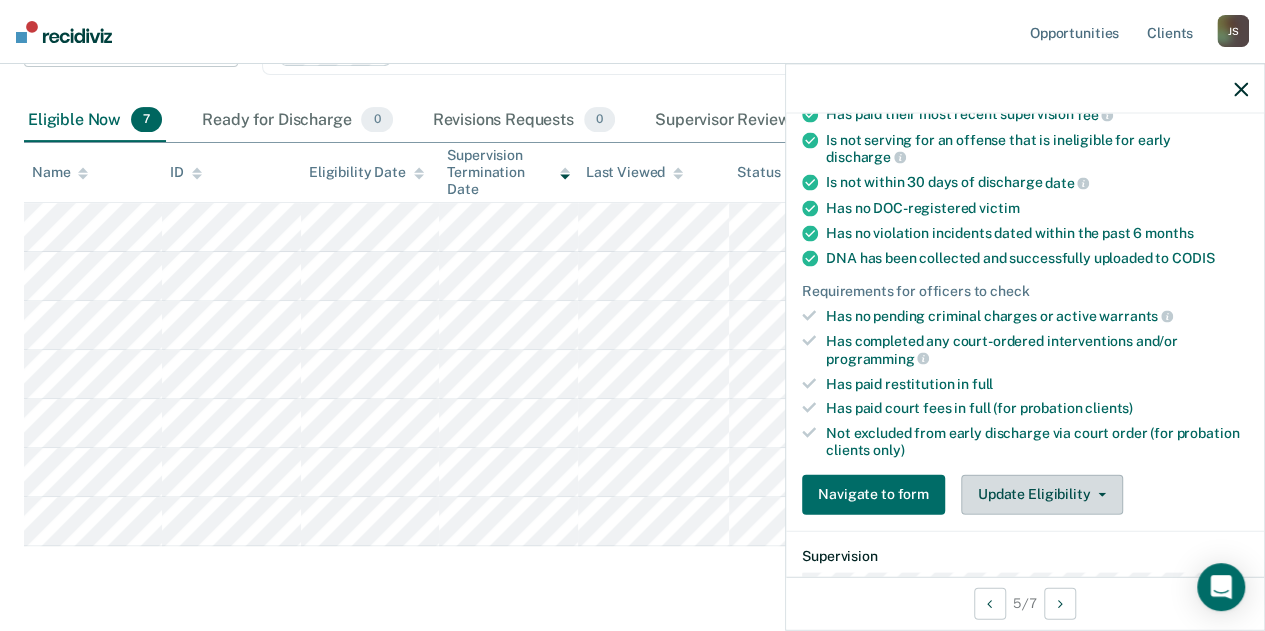 click on "Update Eligibility" at bounding box center [1042, 494] 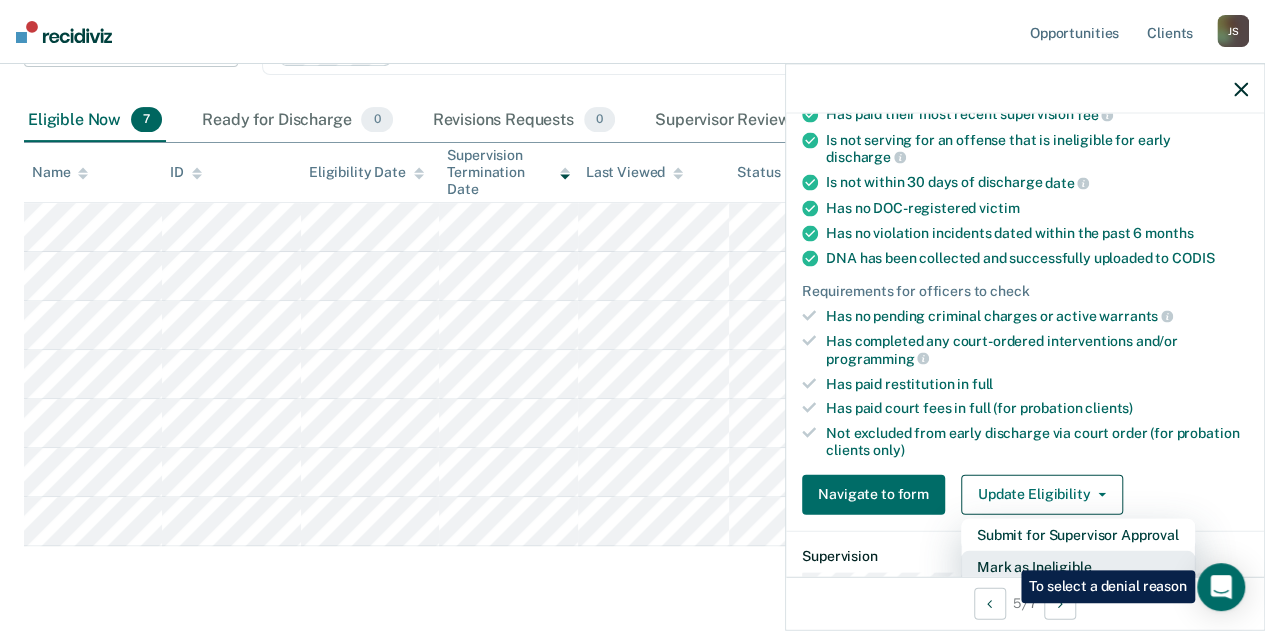 click on "Mark as Ineligible" at bounding box center [1078, 566] 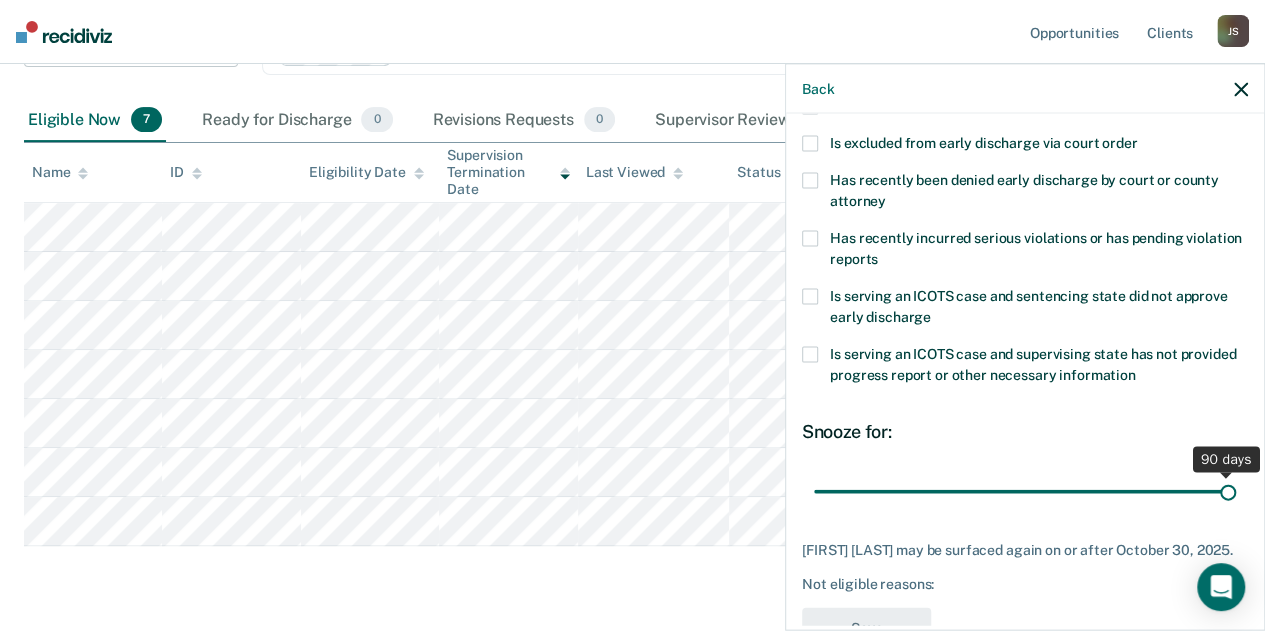 drag, startPoint x: 950, startPoint y: 493, endPoint x: 1247, endPoint y: 479, distance: 297.32977 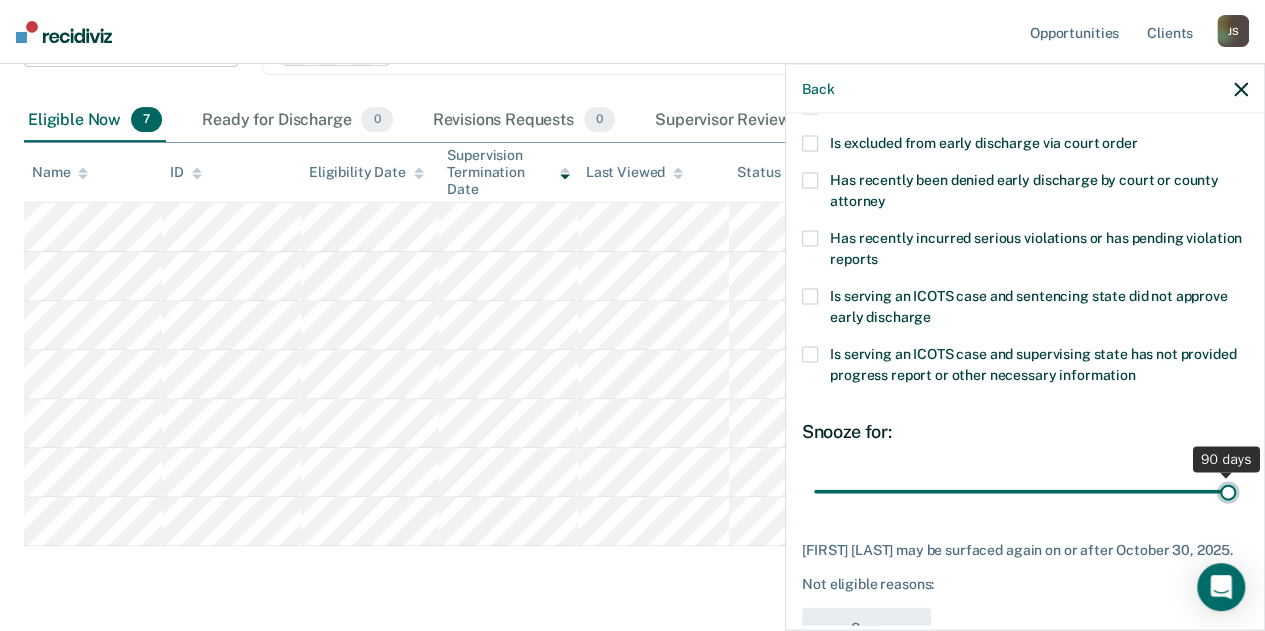 type on "90" 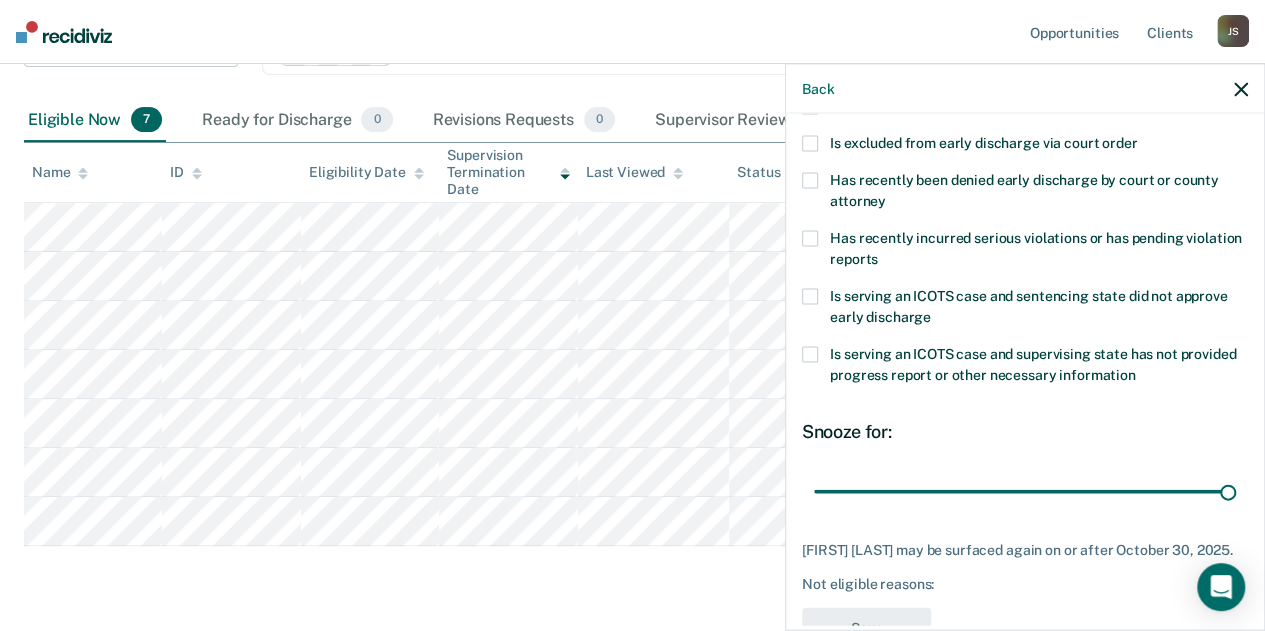 scroll, scrollTop: 370, scrollLeft: 0, axis: vertical 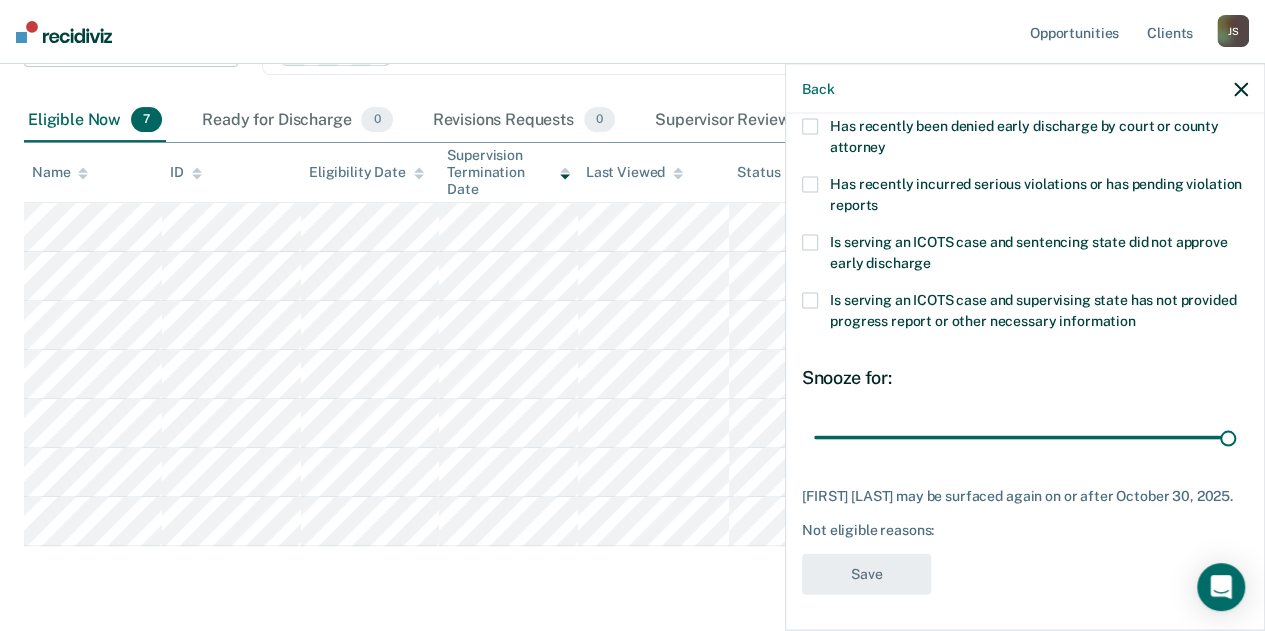 click on "FE   Which of the following requirements has Felicia Ewoldt not met? Has unpaid court fees or restitution  Has pending criminal charges Has not completed mandated interventions/programming Is not compliant with special conditions Poses a public safety risk Is excluded from early discharge via court order  Has recently been denied early discharge by court or county attorney Has recently incurred serious violations or has pending violation reports Is serving an ICOTS case and sentencing state did not approve early discharge Is serving an ICOTS case and supervising state has not provided progress report or other necessary information Snooze for: 90 days Felicia Ewoldt may be surfaced again on or after October 30, 2025. Not eligible reasons:  Save" at bounding box center [1025, 187] 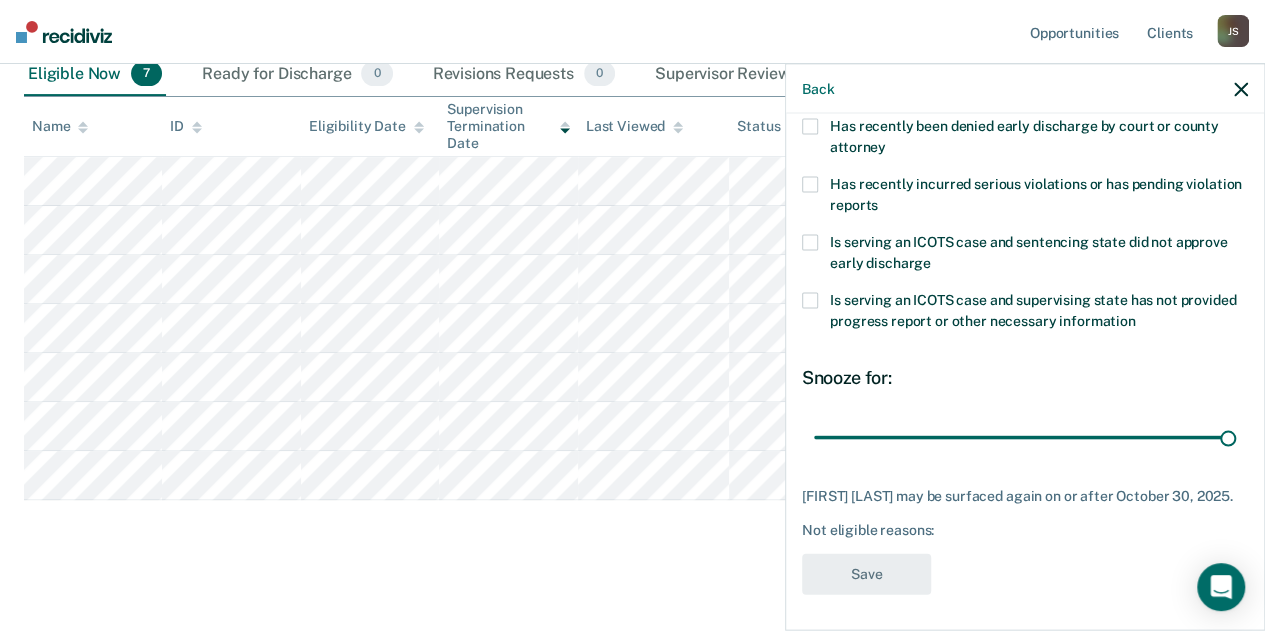 scroll, scrollTop: 241, scrollLeft: 0, axis: vertical 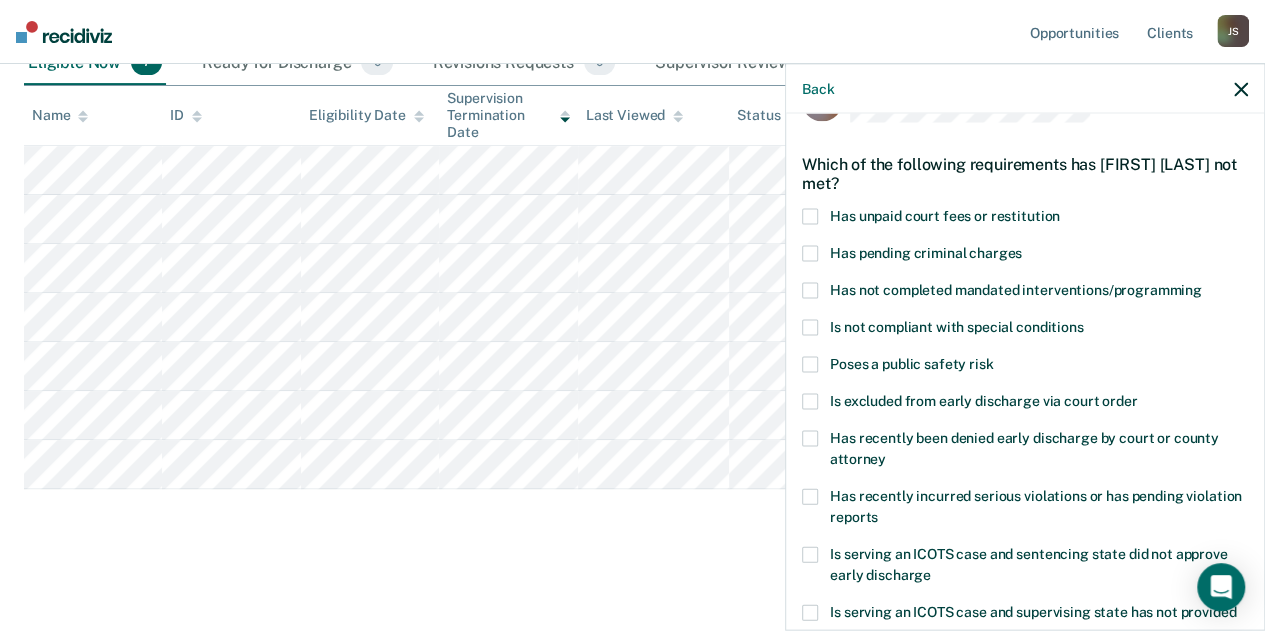 click at bounding box center [810, 217] 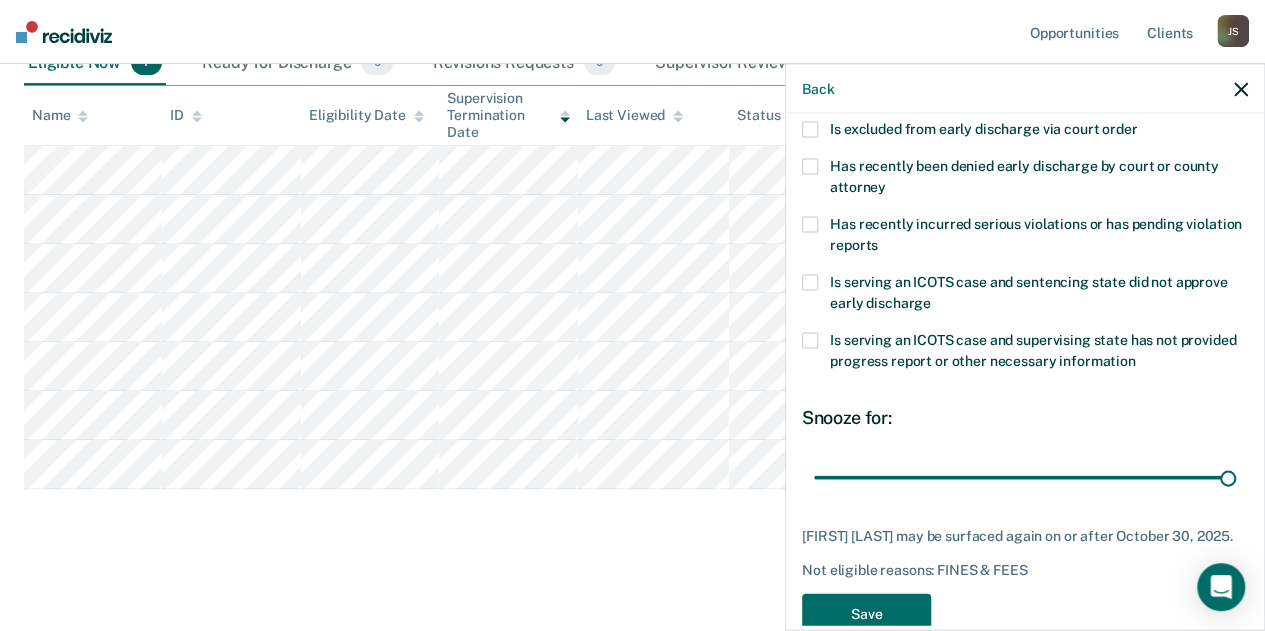 scroll, scrollTop: 340, scrollLeft: 0, axis: vertical 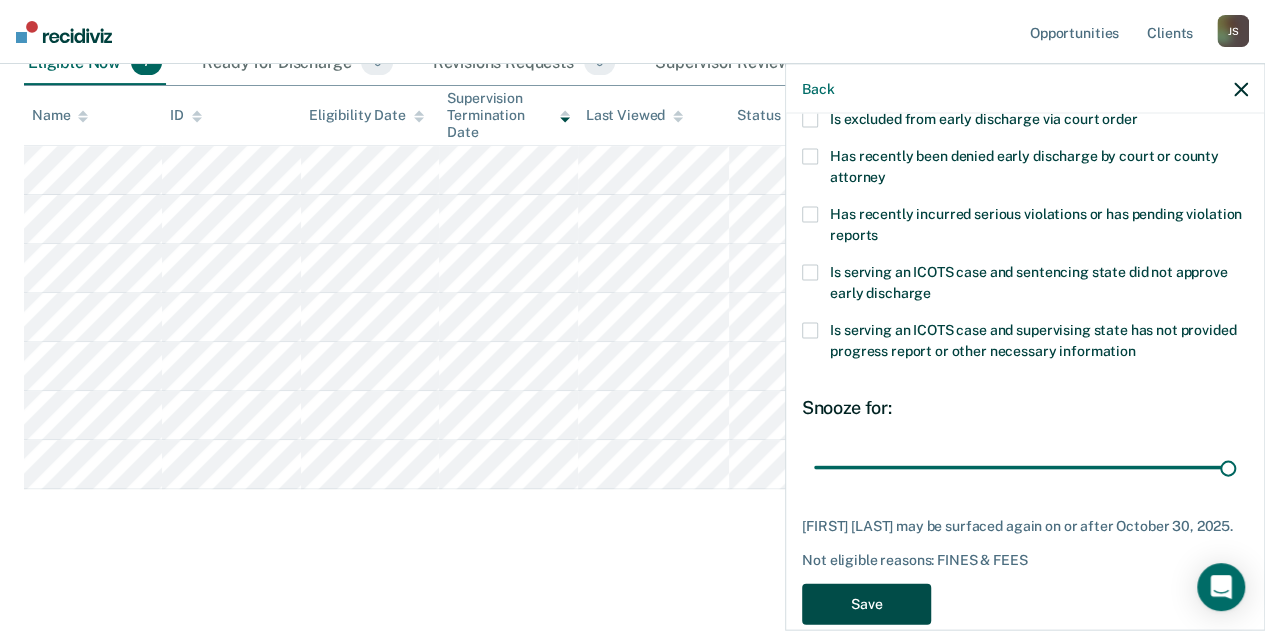 click on "Save" at bounding box center [866, 604] 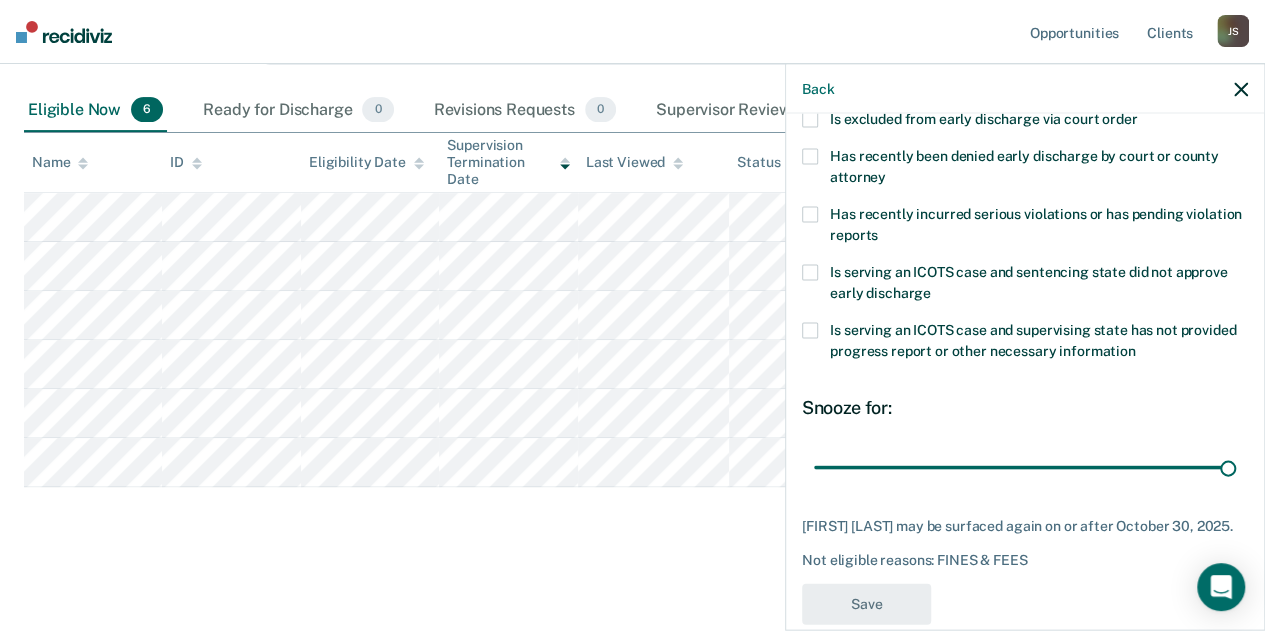 scroll, scrollTop: 192, scrollLeft: 0, axis: vertical 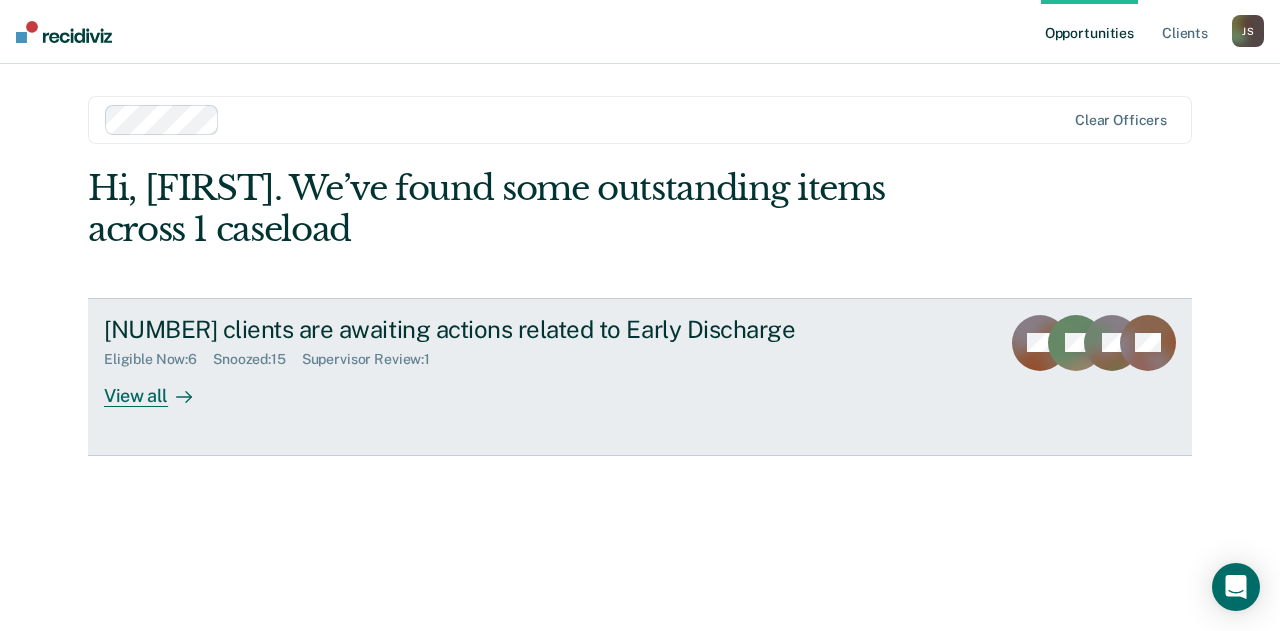 click on "View all" at bounding box center (160, 387) 